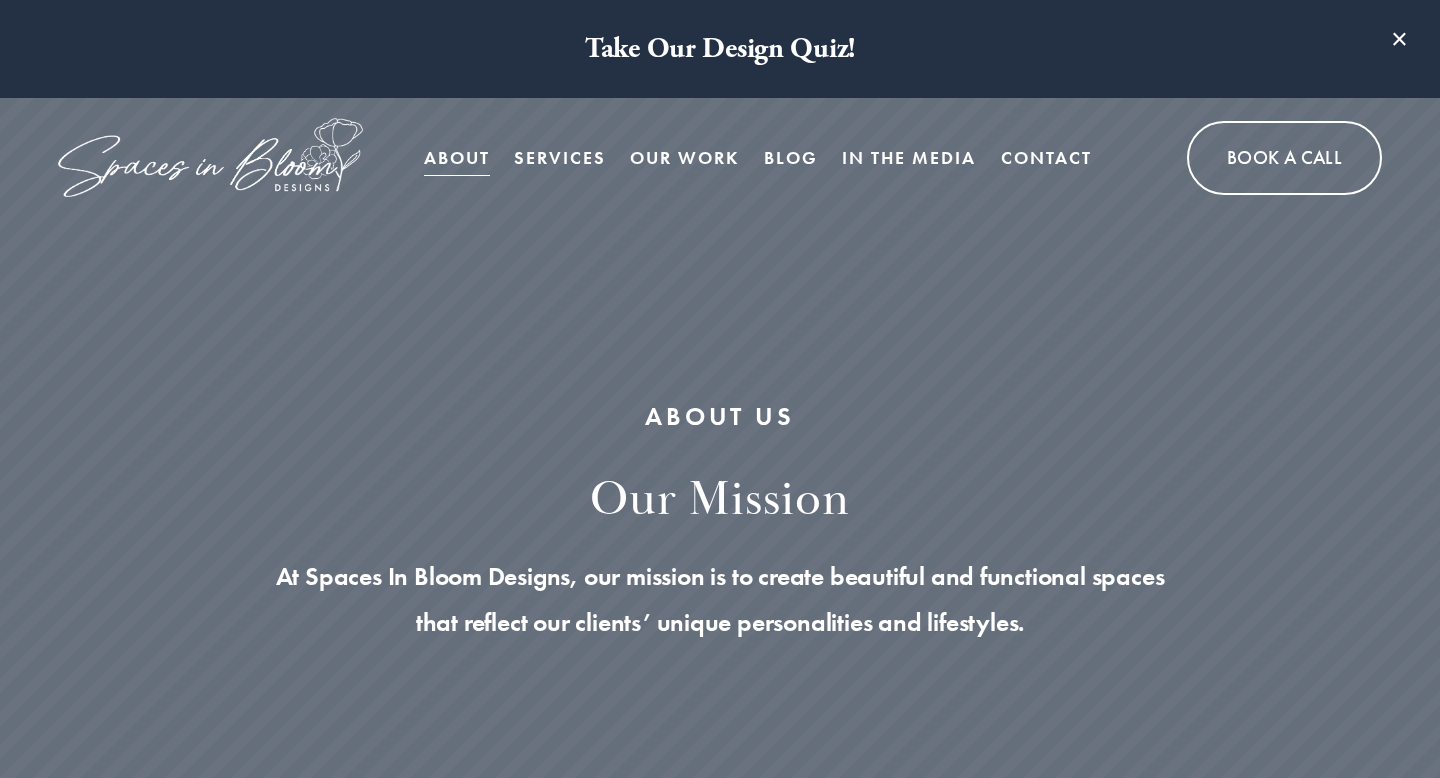 scroll, scrollTop: 0, scrollLeft: 0, axis: both 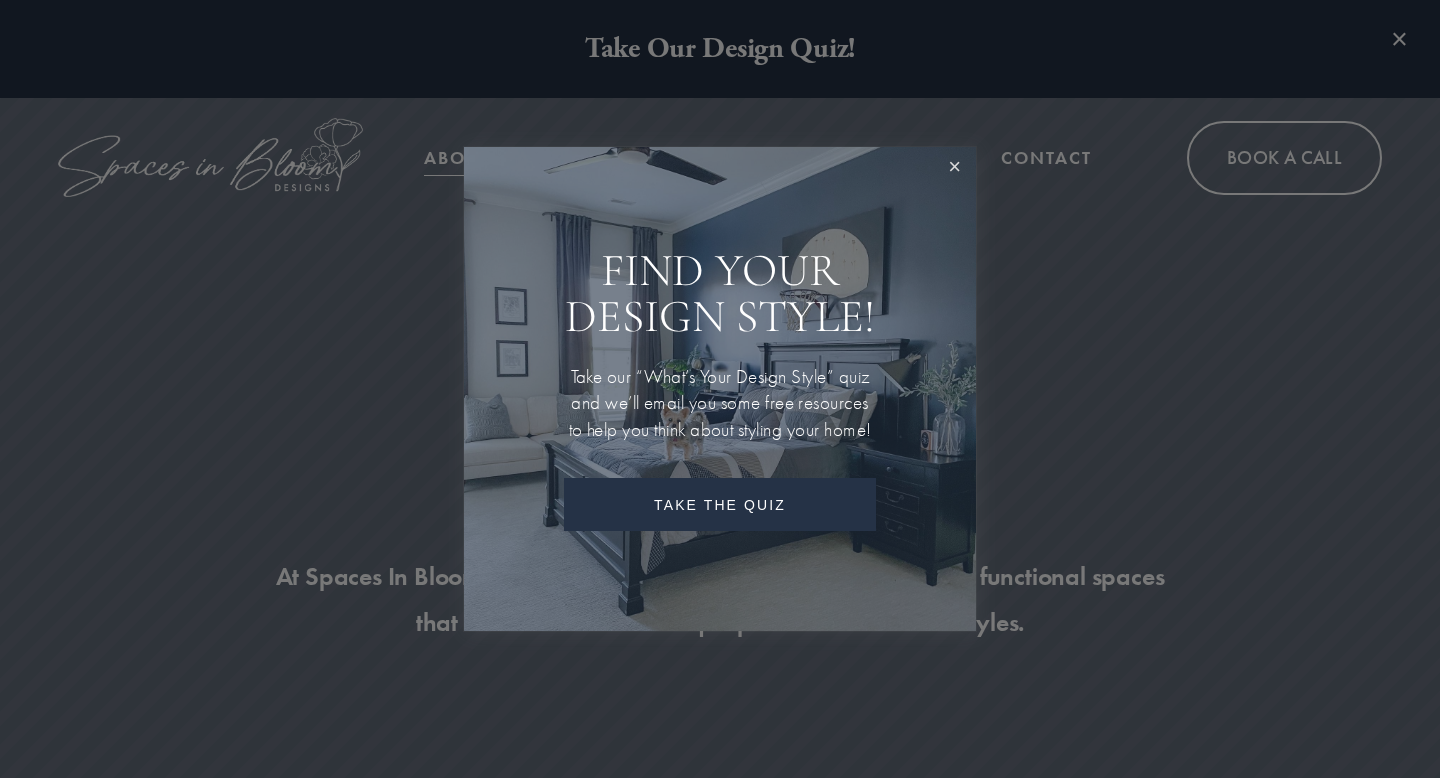 click at bounding box center [954, 168] 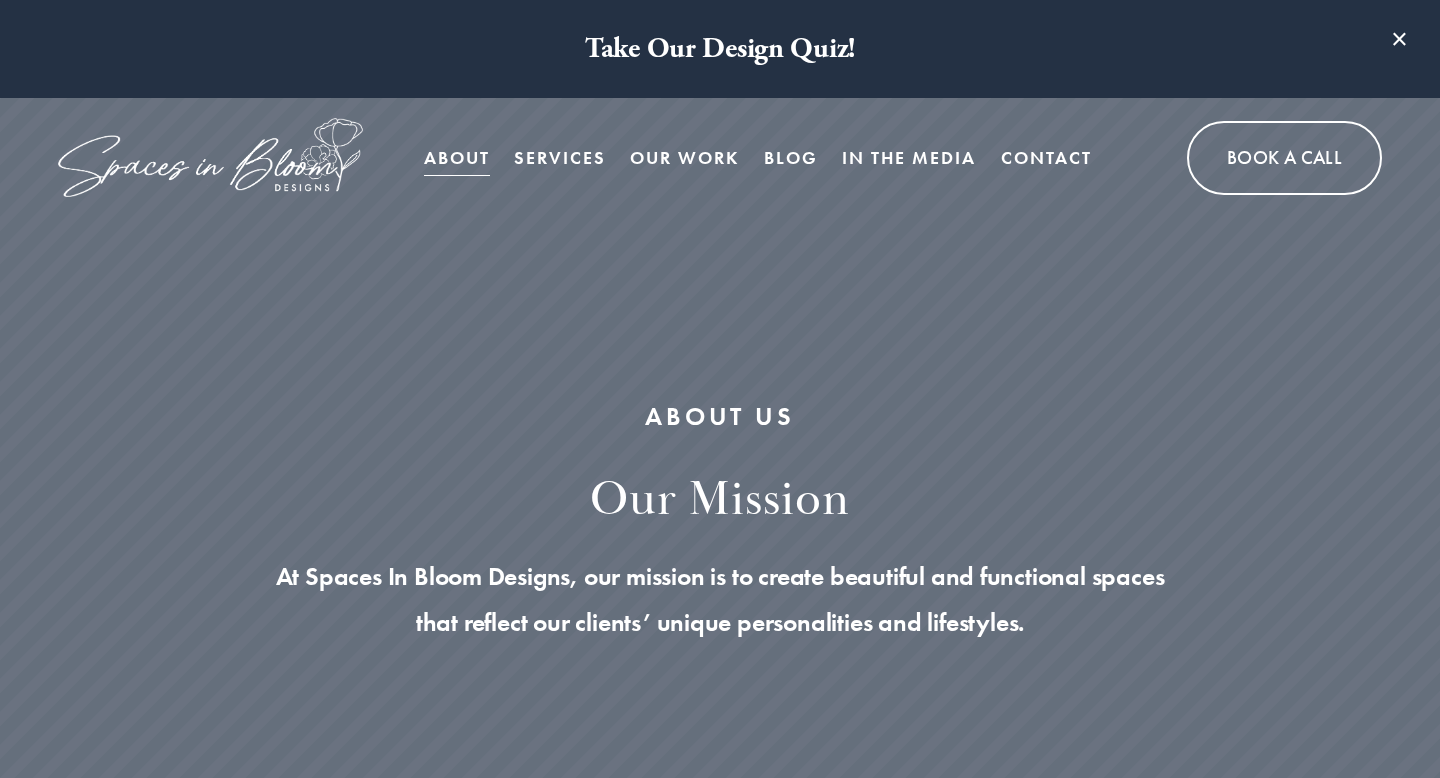 click on "Our Work" at bounding box center (684, 158) 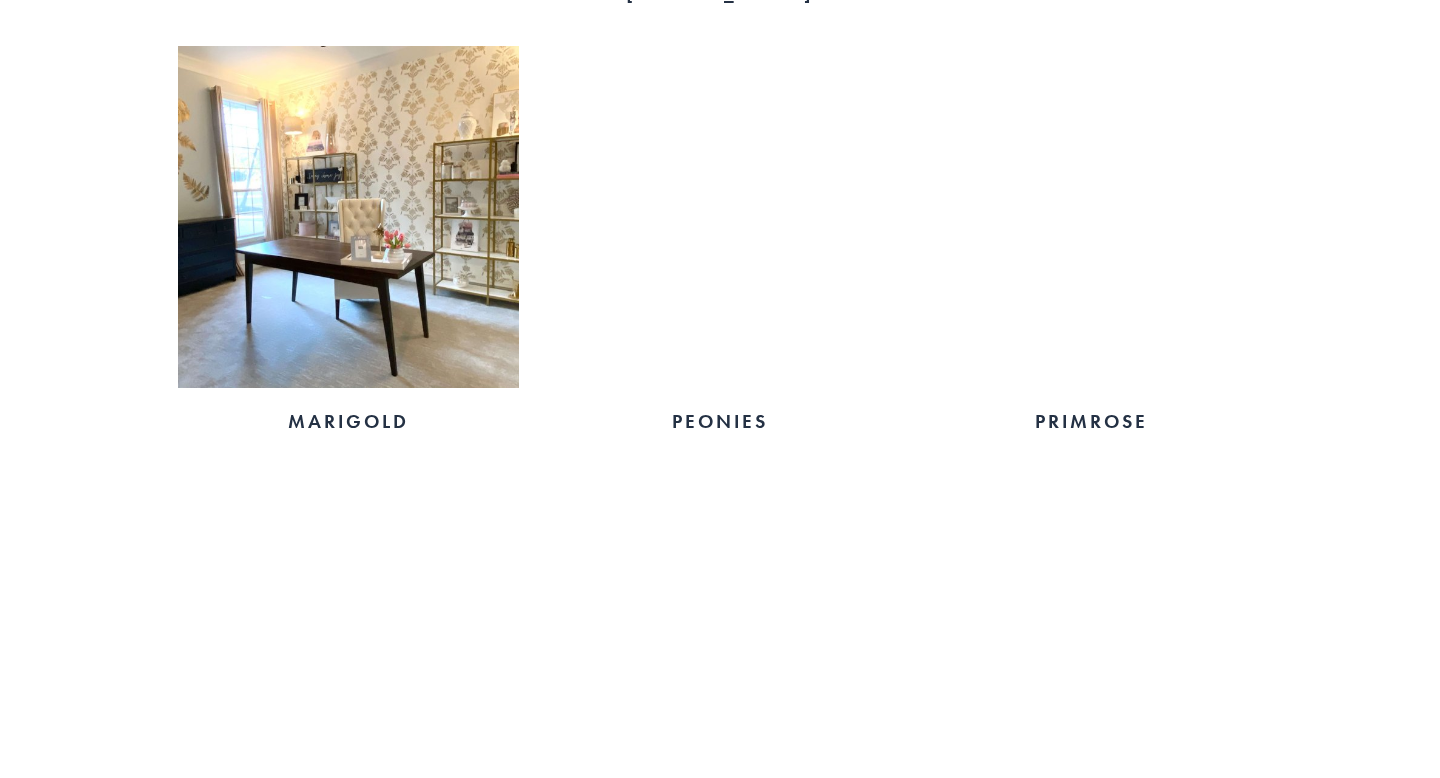 scroll, scrollTop: 3080, scrollLeft: 0, axis: vertical 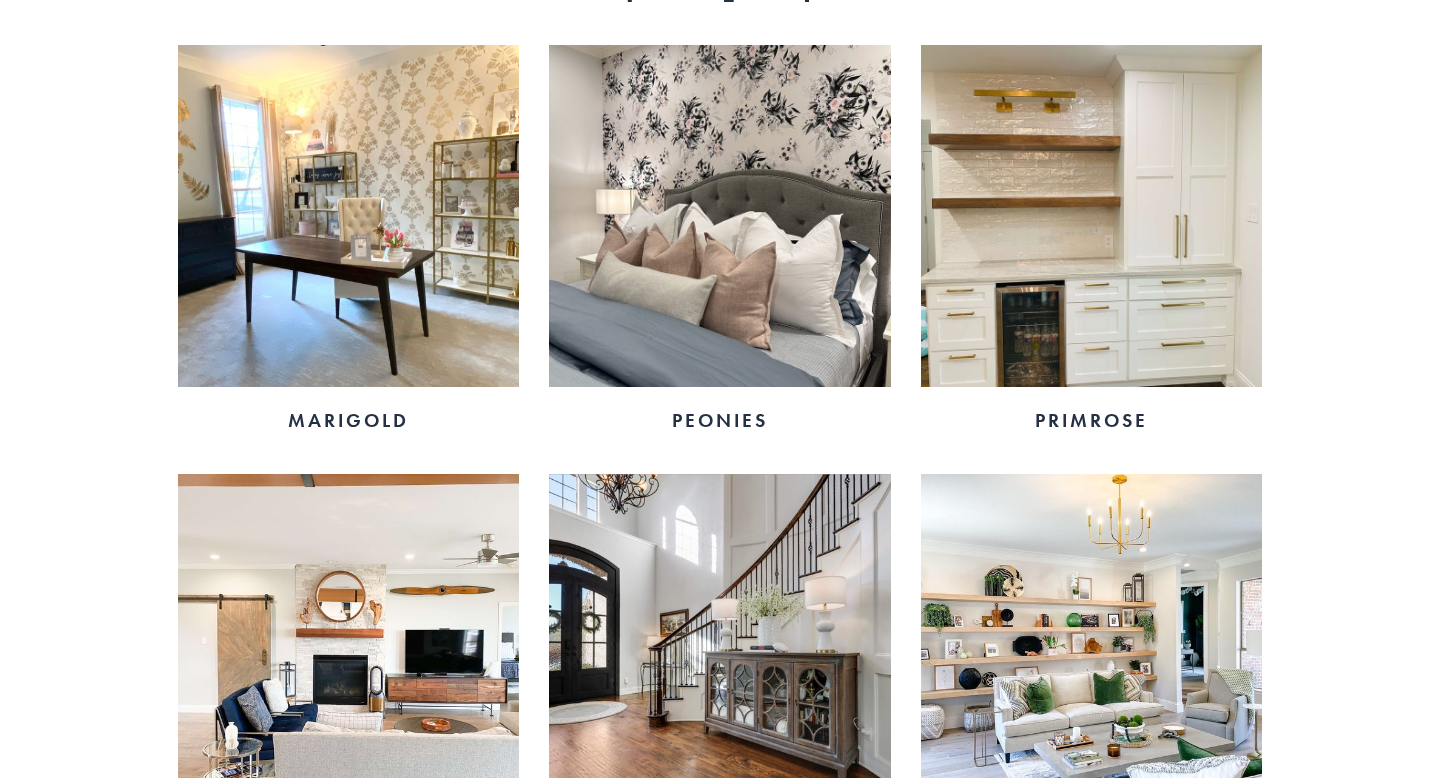 click at bounding box center (720, 216) 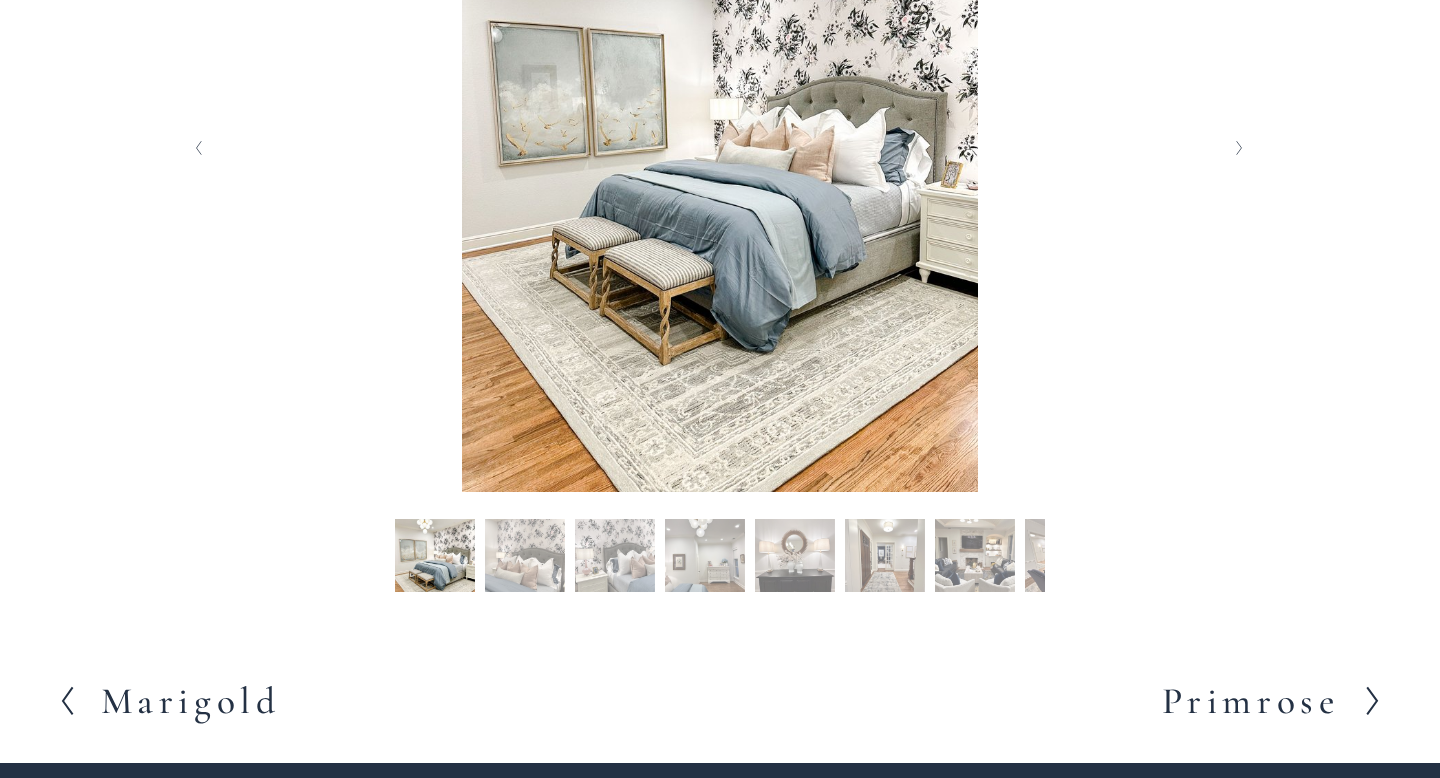 scroll, scrollTop: 560, scrollLeft: 0, axis: vertical 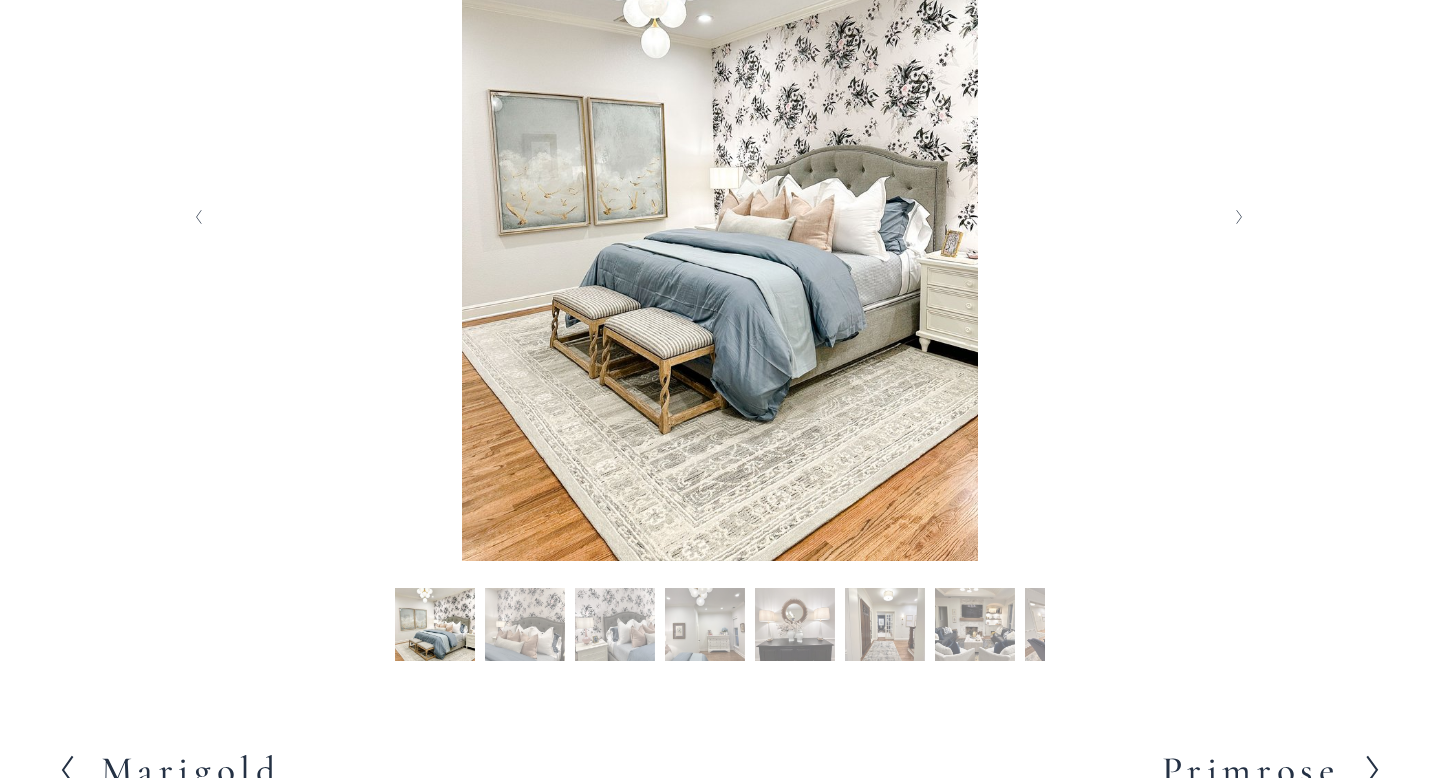 click on "Slide 2
Slide 2 (current slide)" at bounding box center [525, 628] 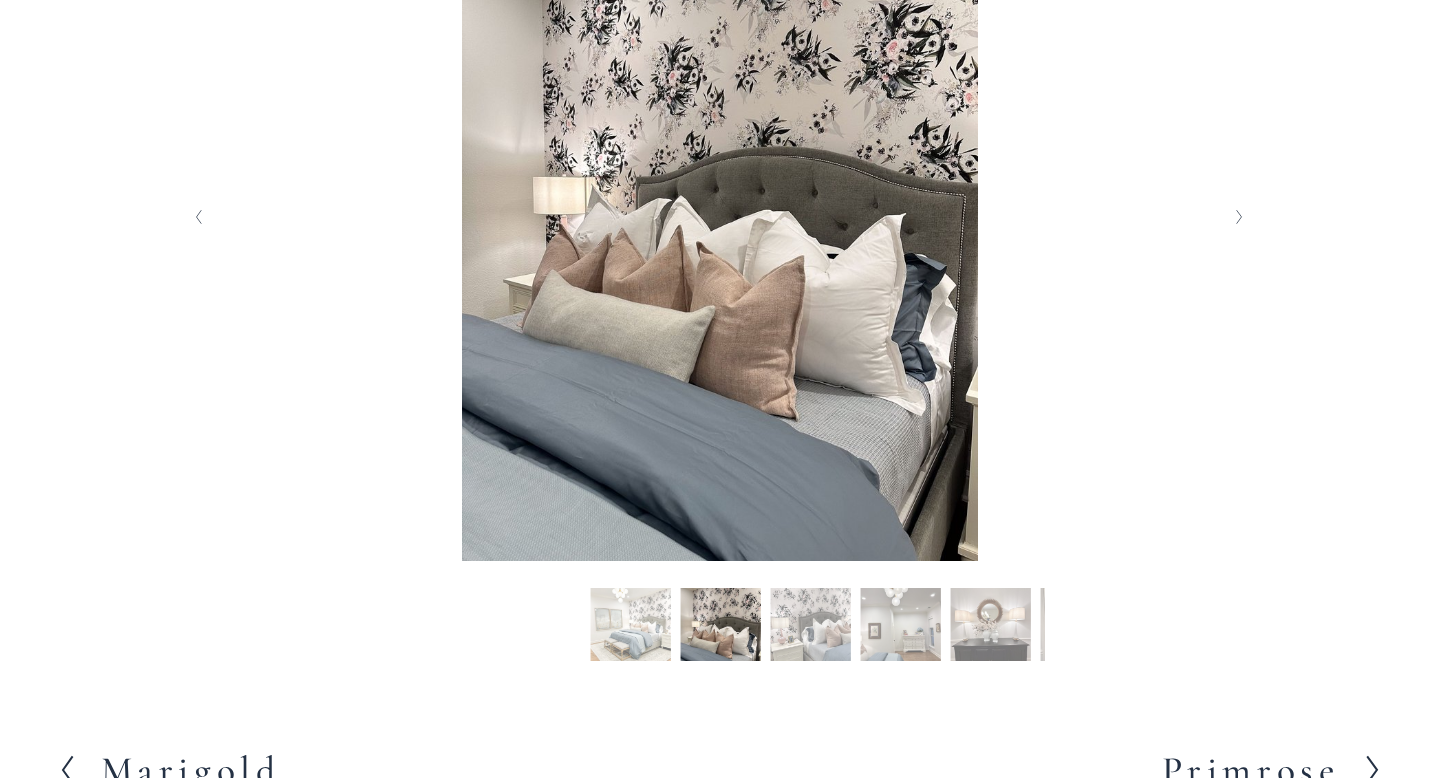 click on "Slide 2
Slide 2 (current slide)" at bounding box center [720, 628] 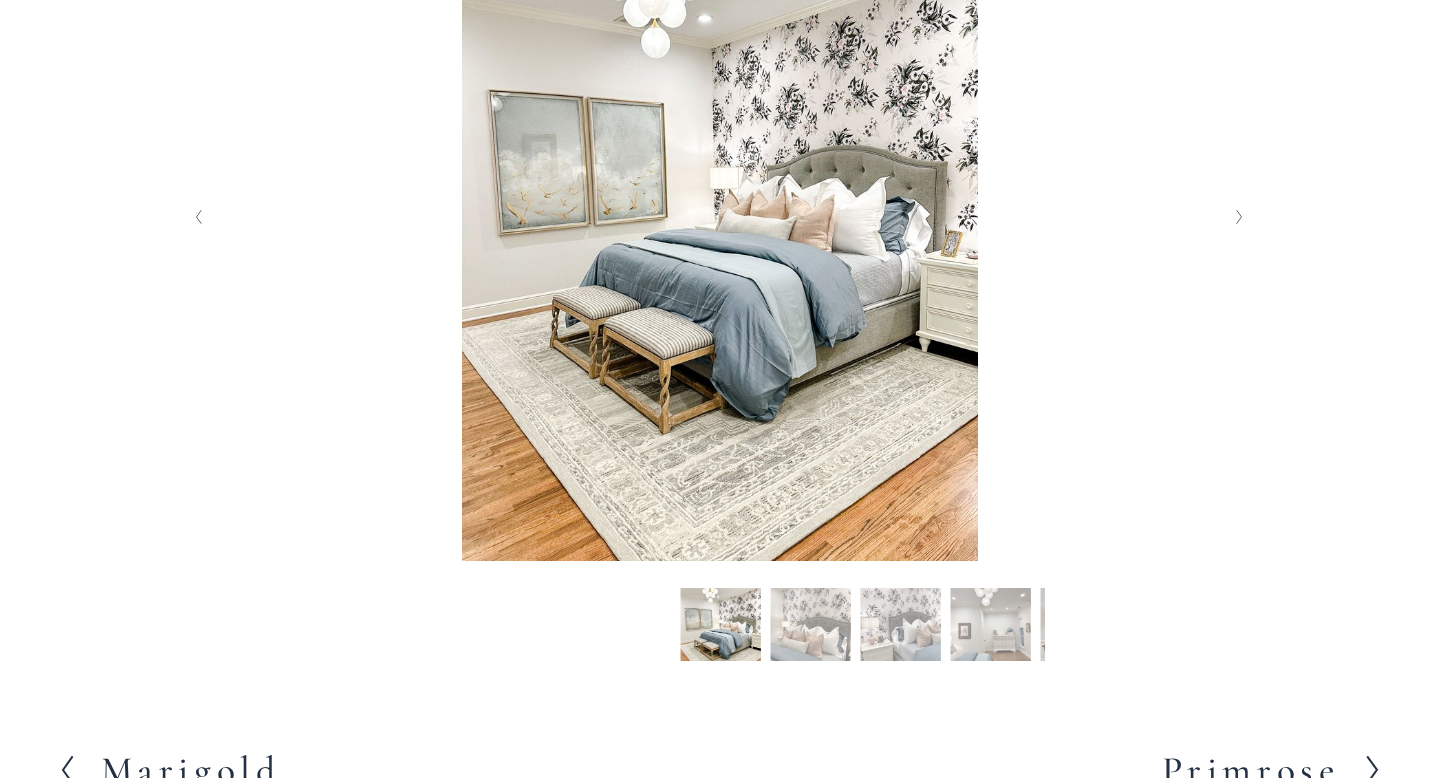 click on "Slide 3
Slide 3 (current slide)" at bounding box center [900, 628] 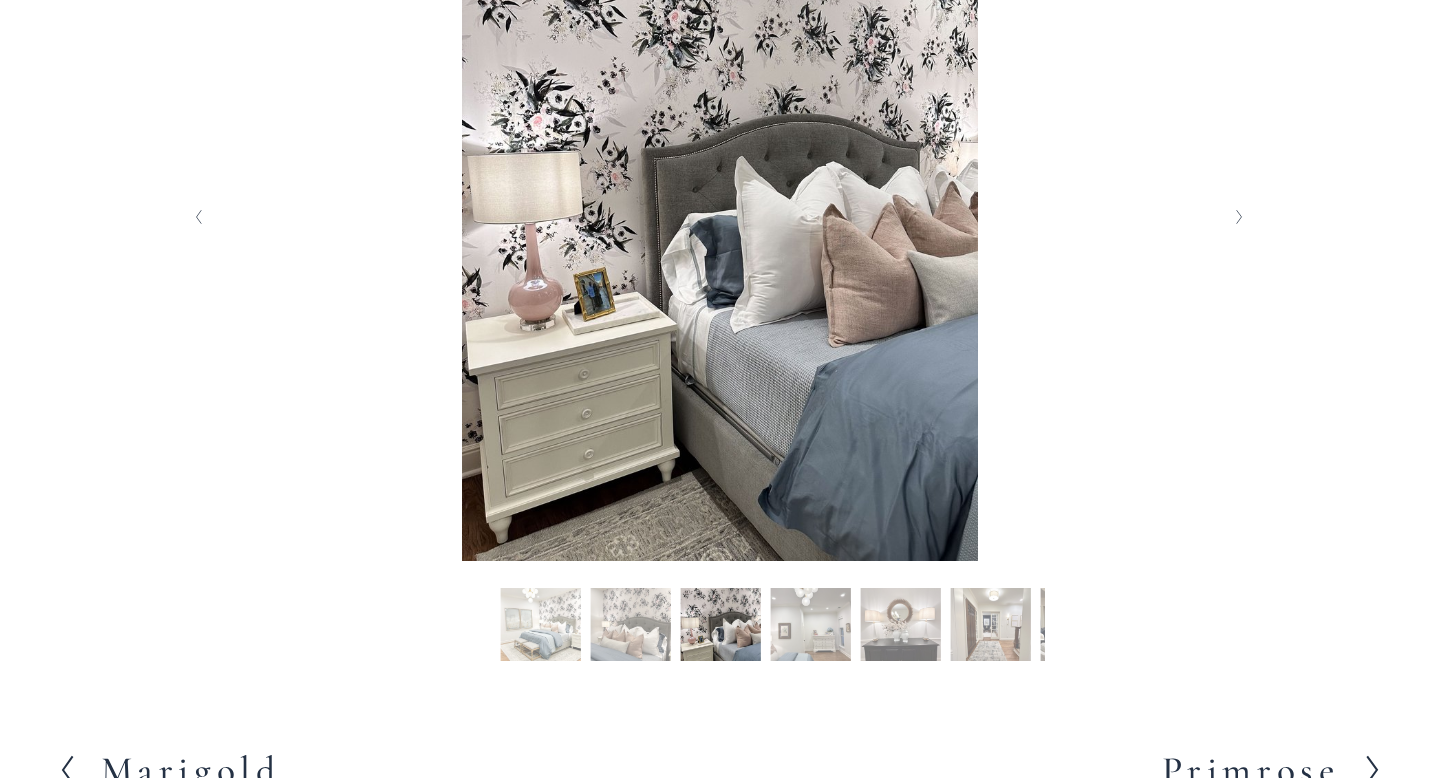 click on "Slide 4
Slide 4 (current slide)" at bounding box center (810, 628) 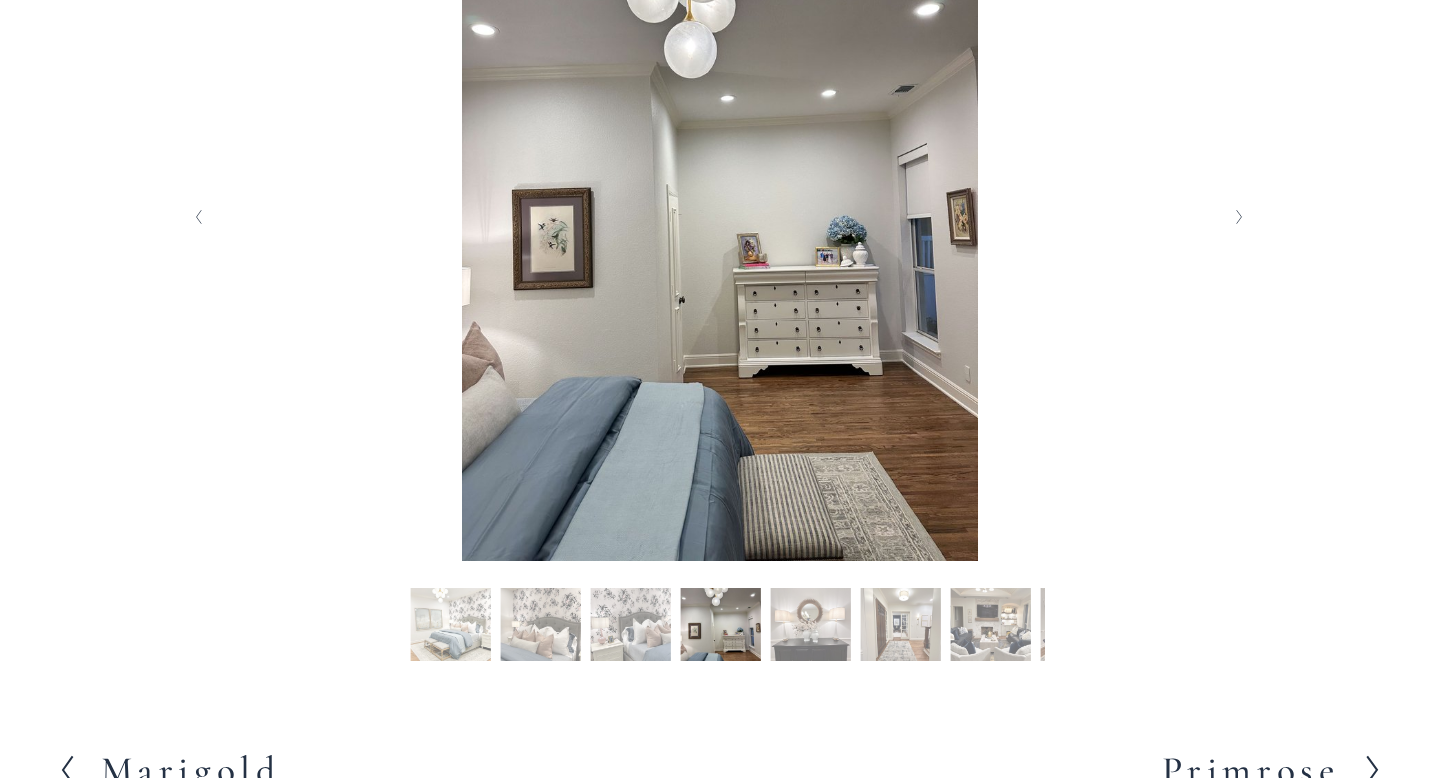 click on "Slide 5
Slide 5 (current slide)" at bounding box center [810, 628] 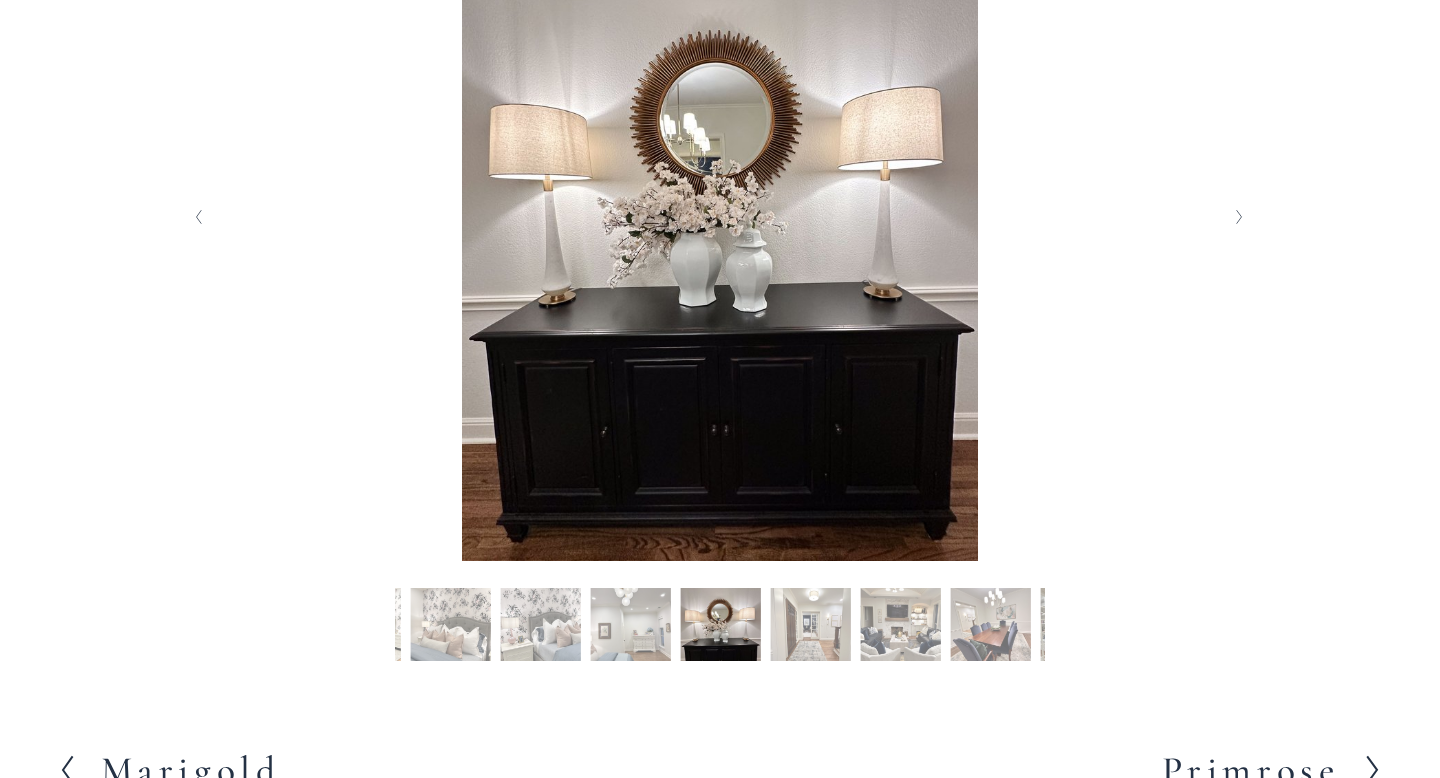 click on "Slide 7
Slide 7 (current slide)" at bounding box center [900, 628] 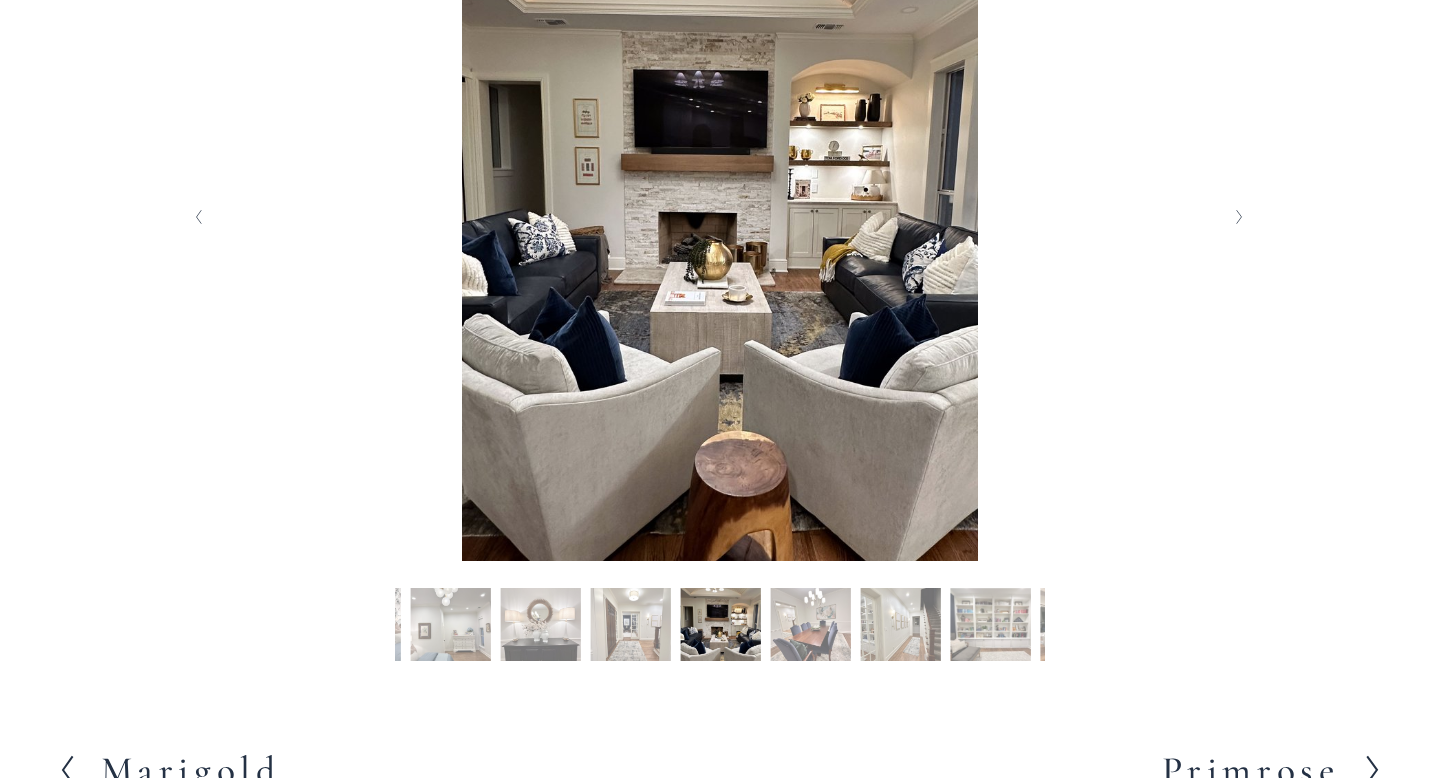 click on "Slide 10
Slide 10 (current slide)" at bounding box center (990, 628) 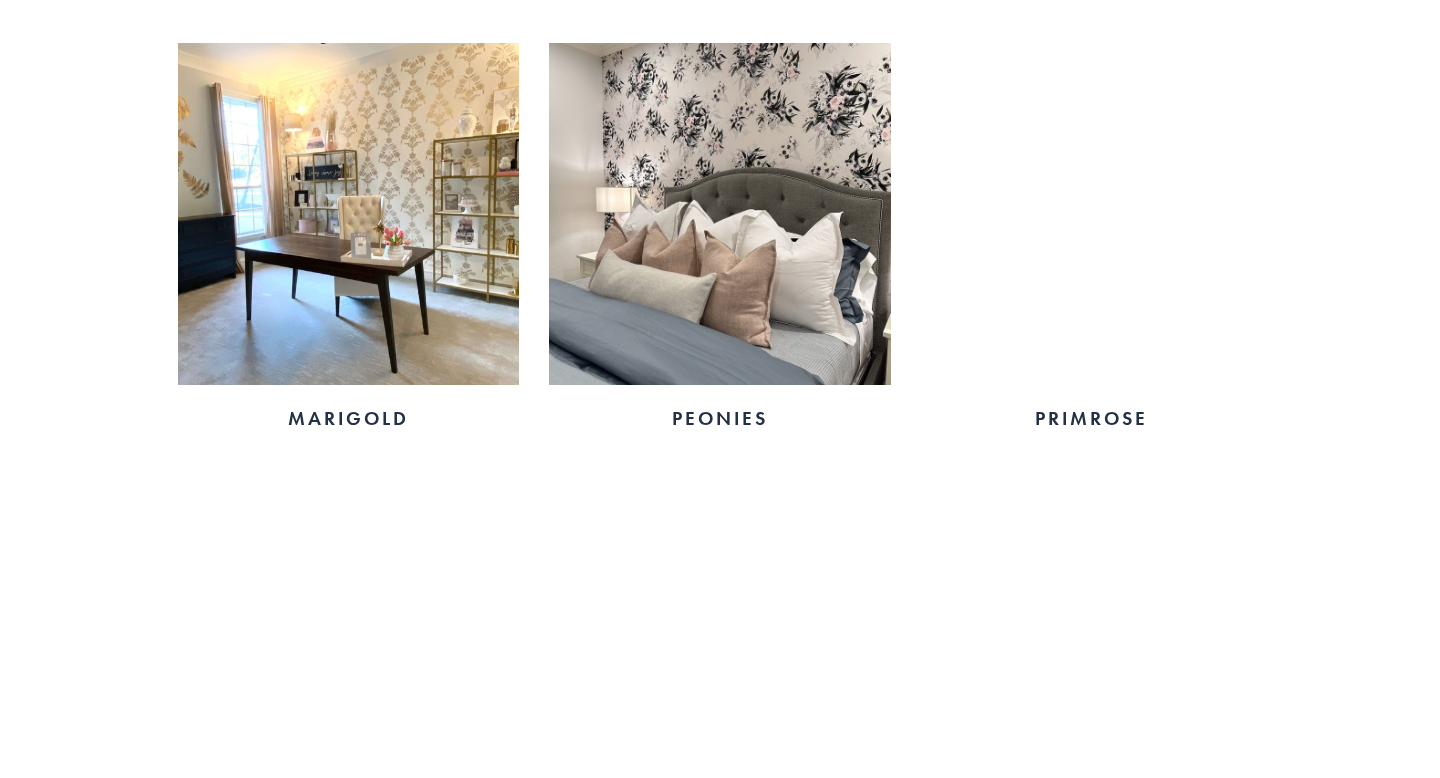 scroll, scrollTop: 3080, scrollLeft: 0, axis: vertical 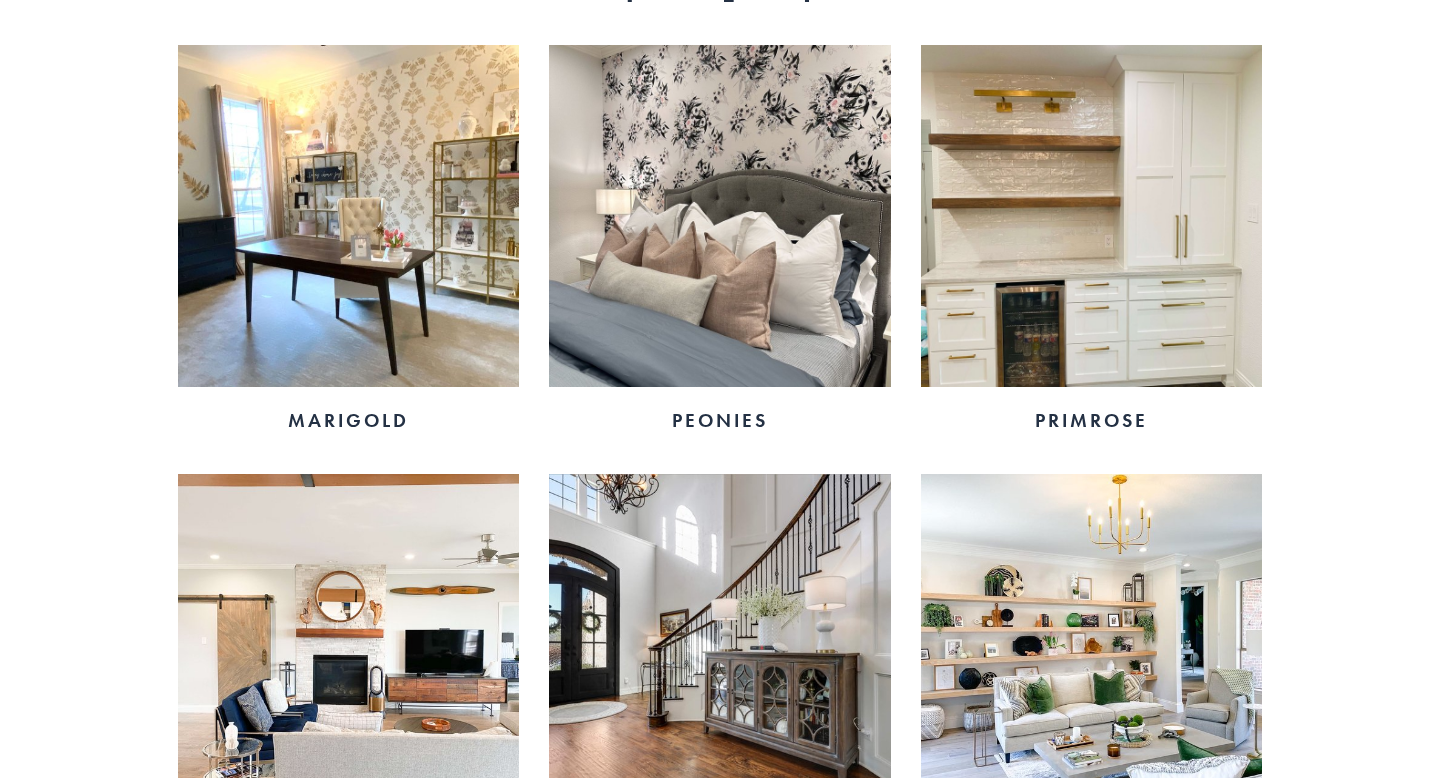 click on "Azalea
Buttercup
Chrysanthemum
Columbine
Dahlia
Daisy
Forget Me Nots
Gardenia
Hydrangea
Iris" at bounding box center (720, -184) 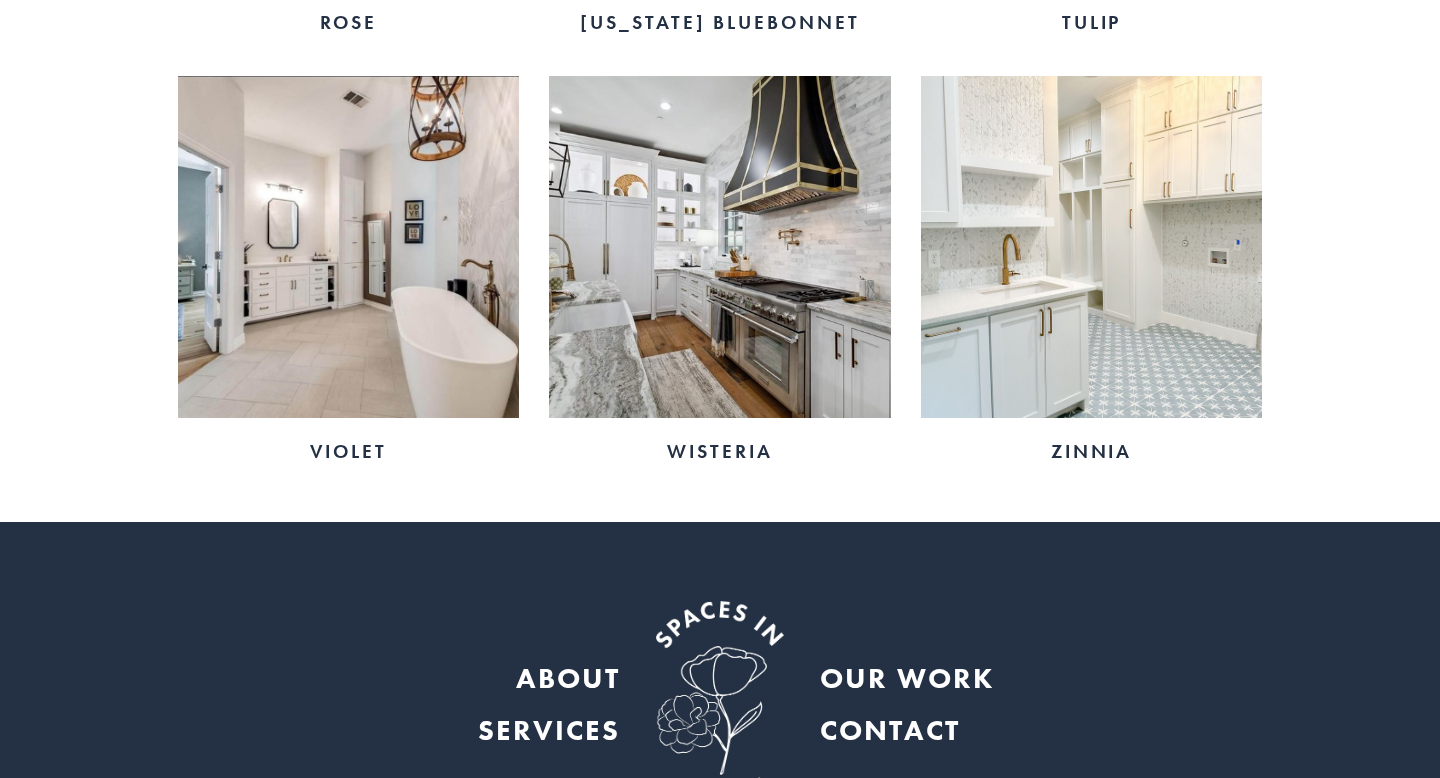 scroll, scrollTop: 3920, scrollLeft: 0, axis: vertical 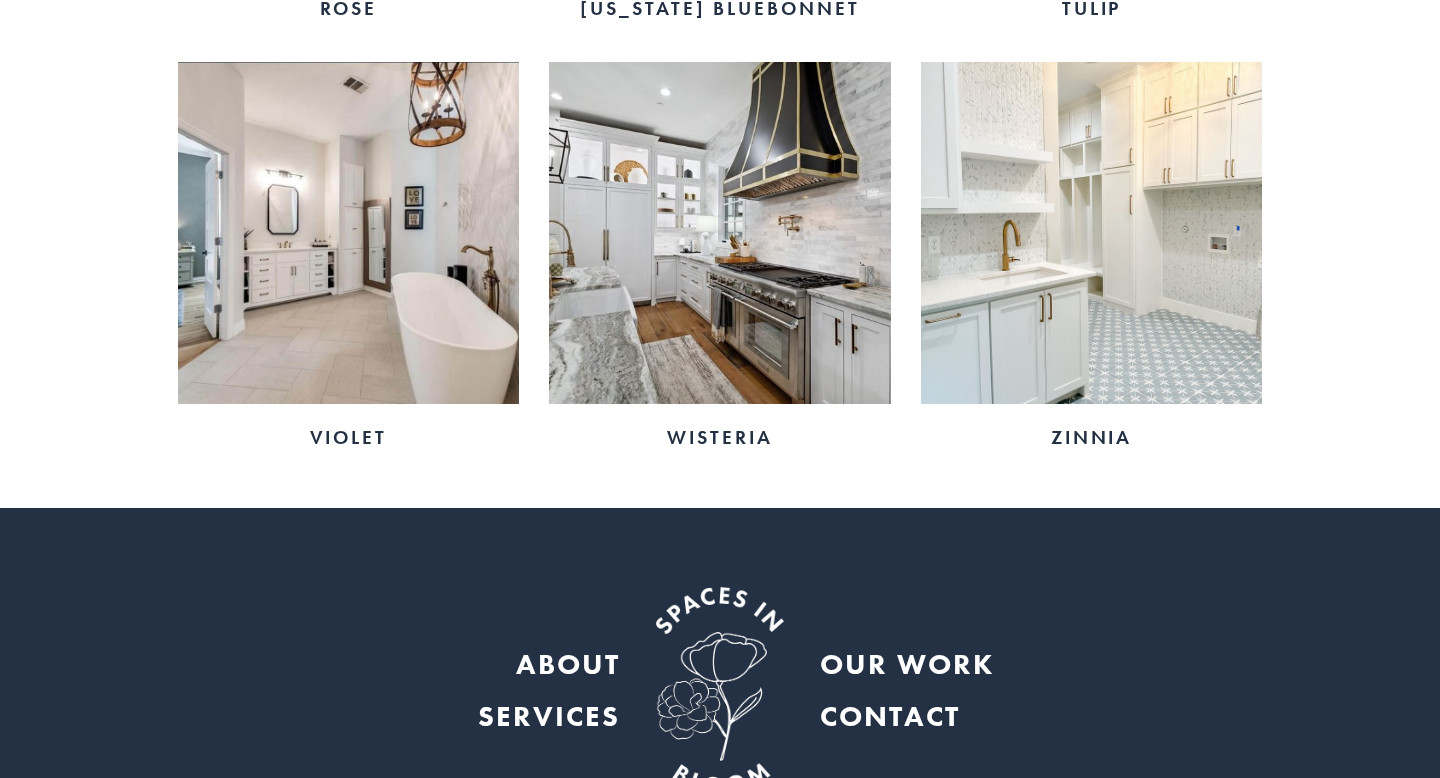 click at bounding box center (720, 233) 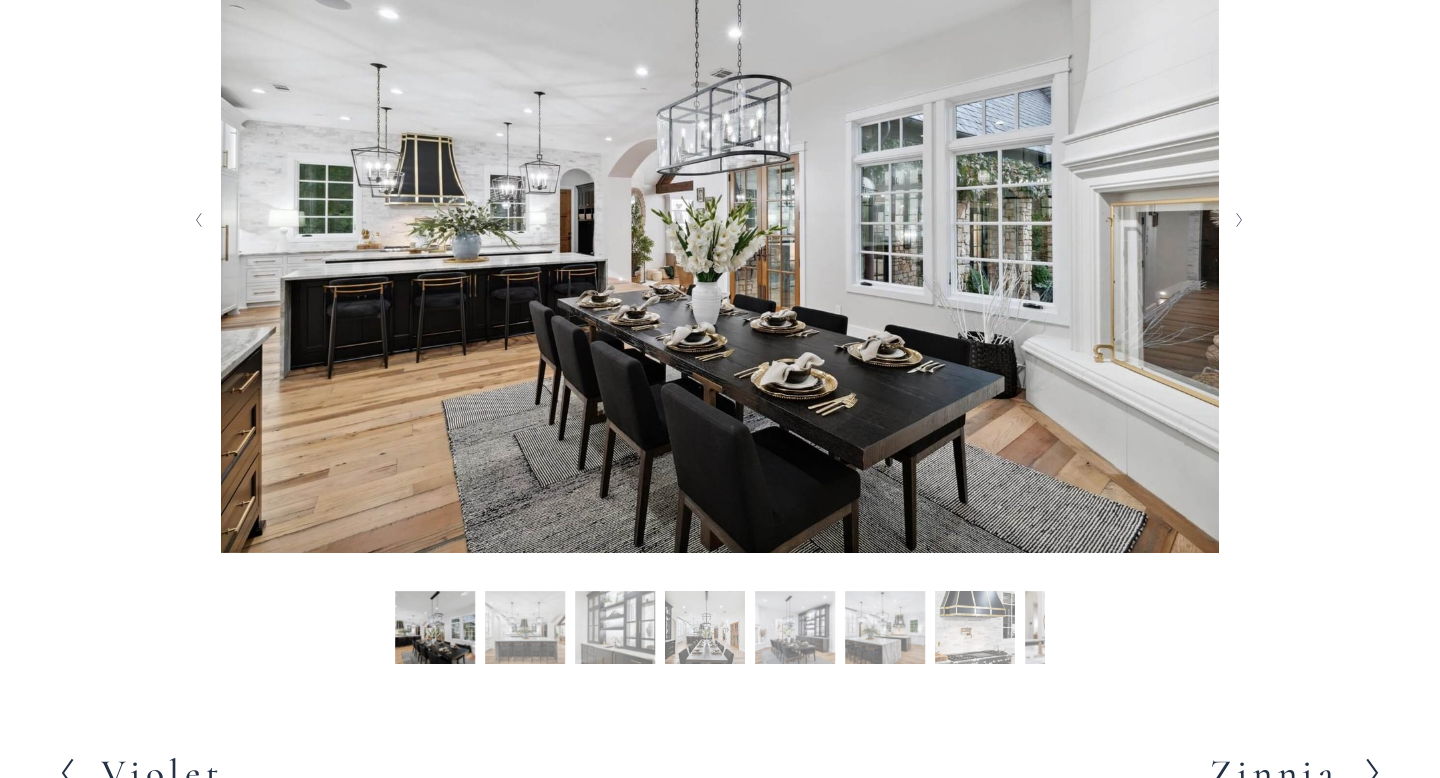 scroll, scrollTop: 560, scrollLeft: 0, axis: vertical 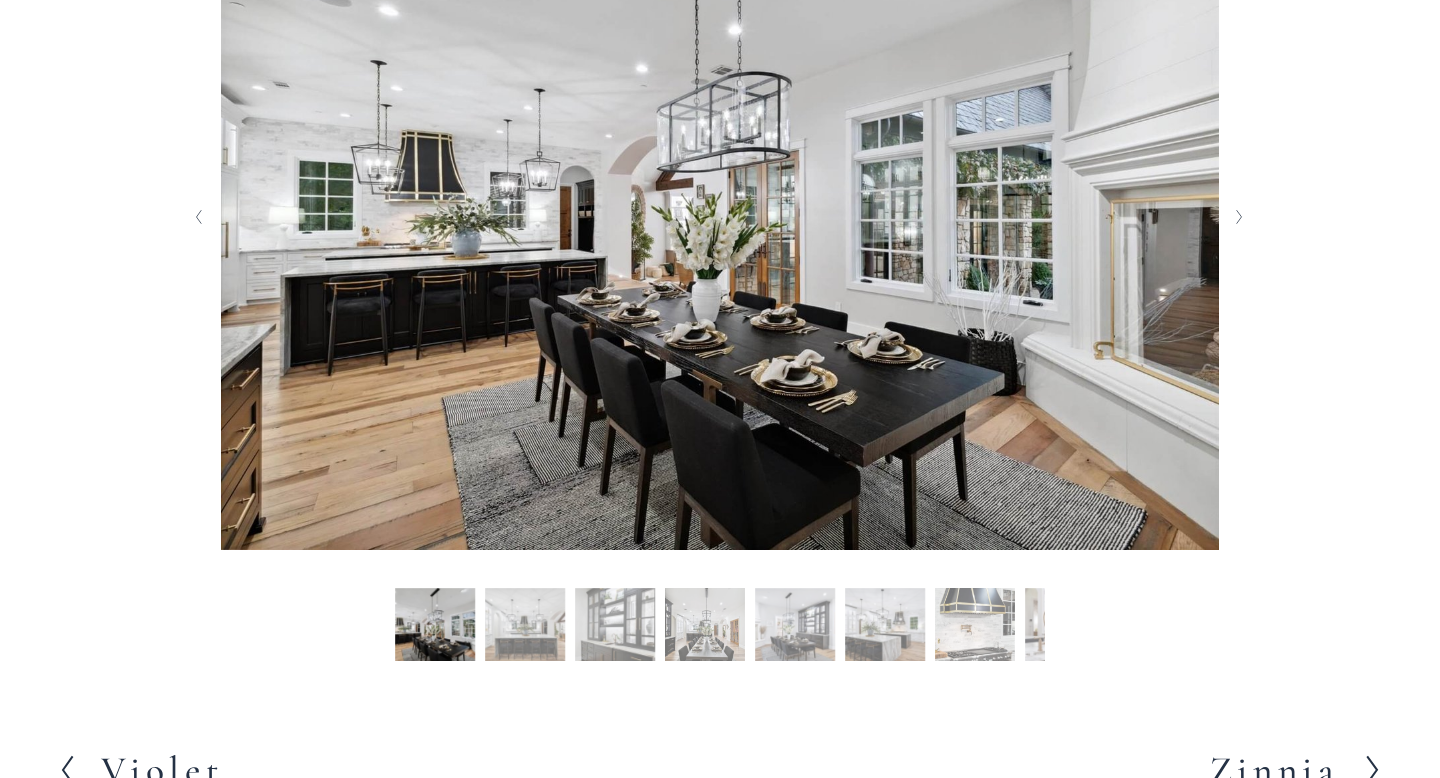 click on "Slide 2
Slide 2 (current slide)" at bounding box center (525, 628) 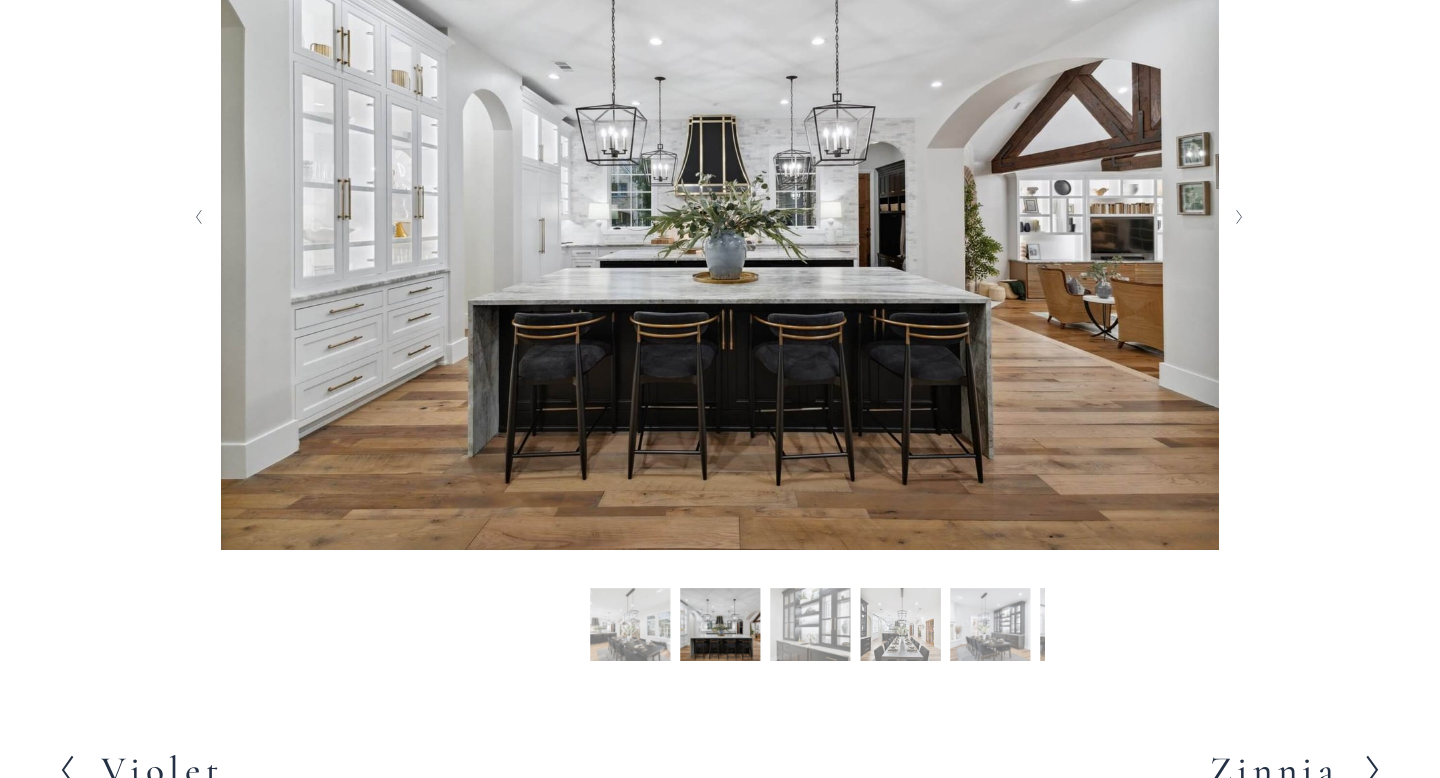 click on "Slide 2
Slide 2 (current slide)" at bounding box center (720, 628) 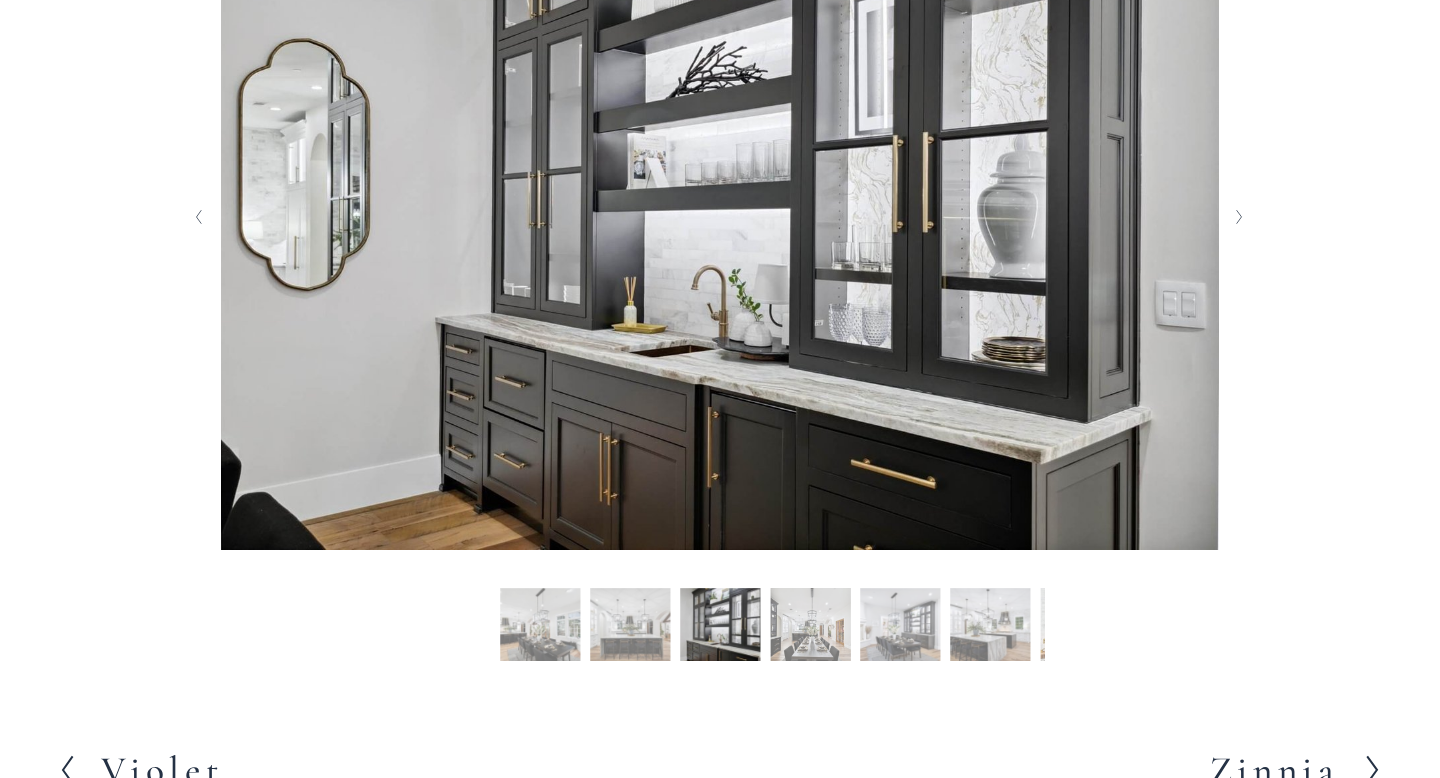click on "Slide 5
Slide 5 (current slide)" at bounding box center [900, 628] 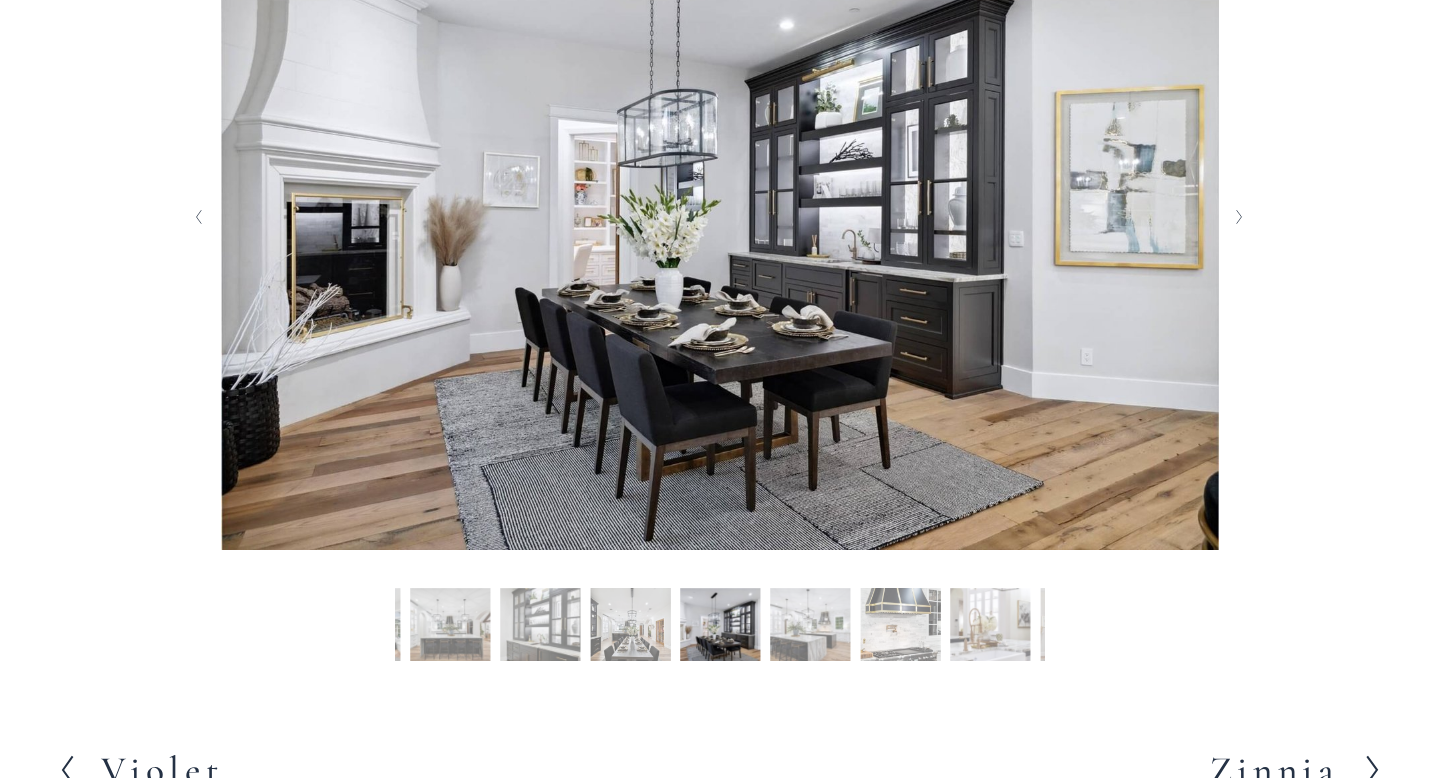 click on "Slide 8
Slide 8 (current slide)" at bounding box center [990, 628] 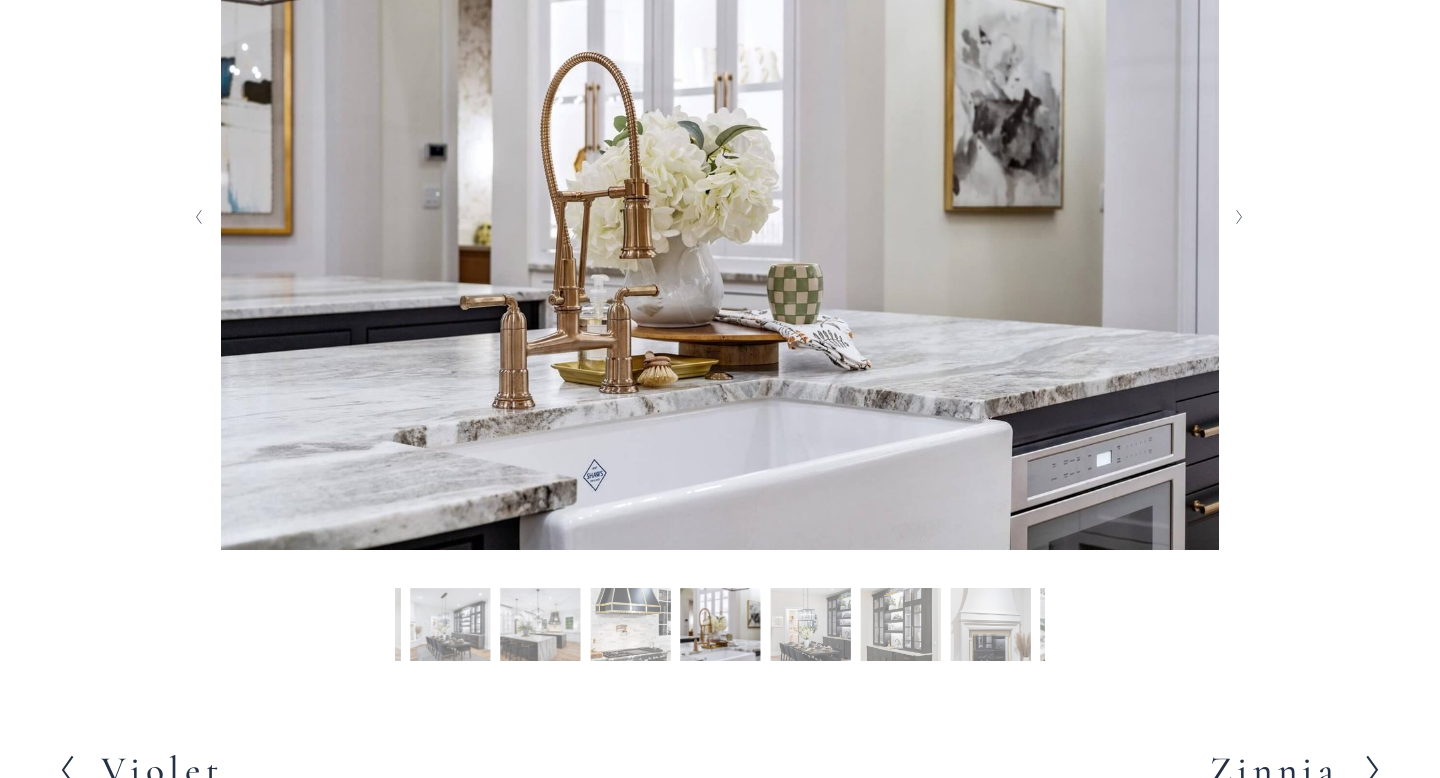 click on "Slide 11
Slide 11 (current slide)" at bounding box center [990, 628] 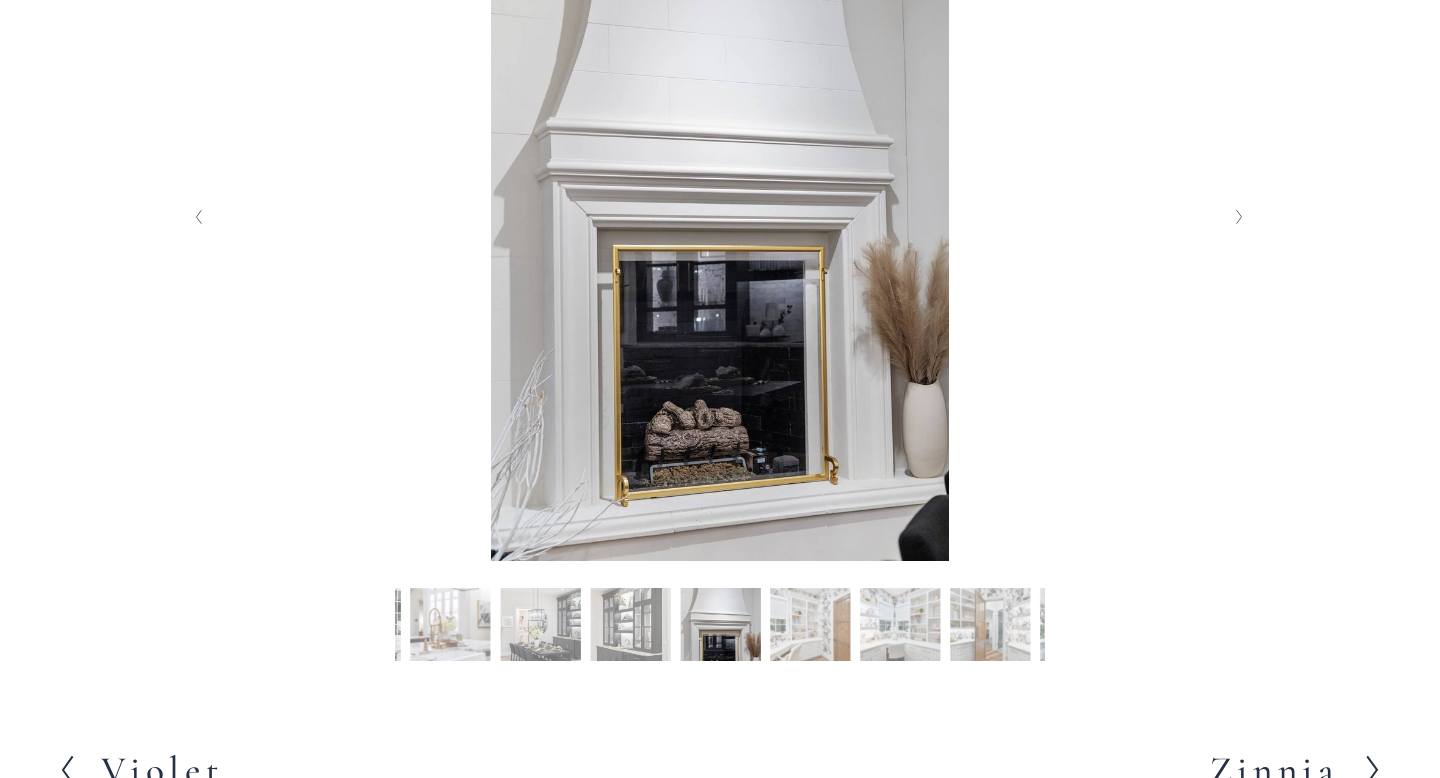 click at bounding box center (720, 261) 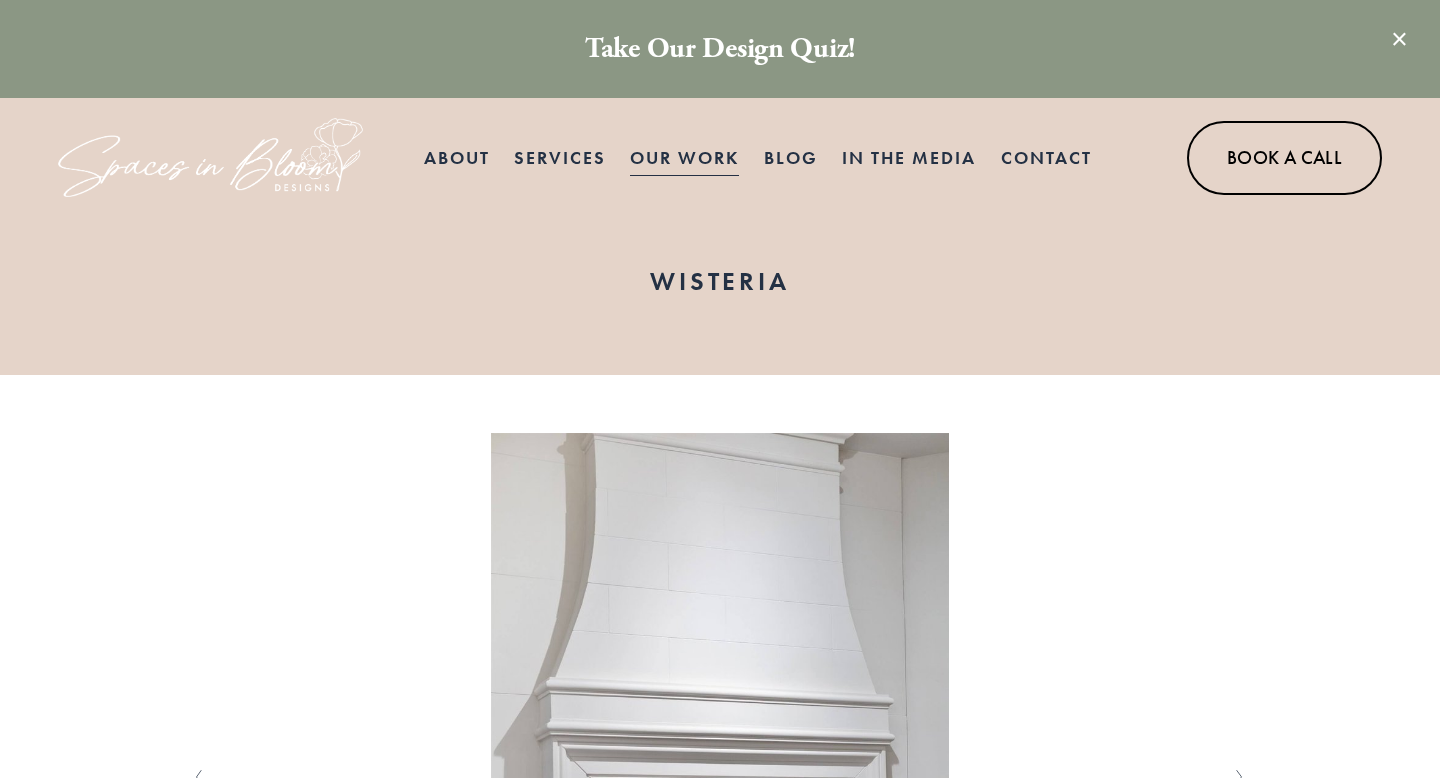 scroll, scrollTop: 0, scrollLeft: 0, axis: both 